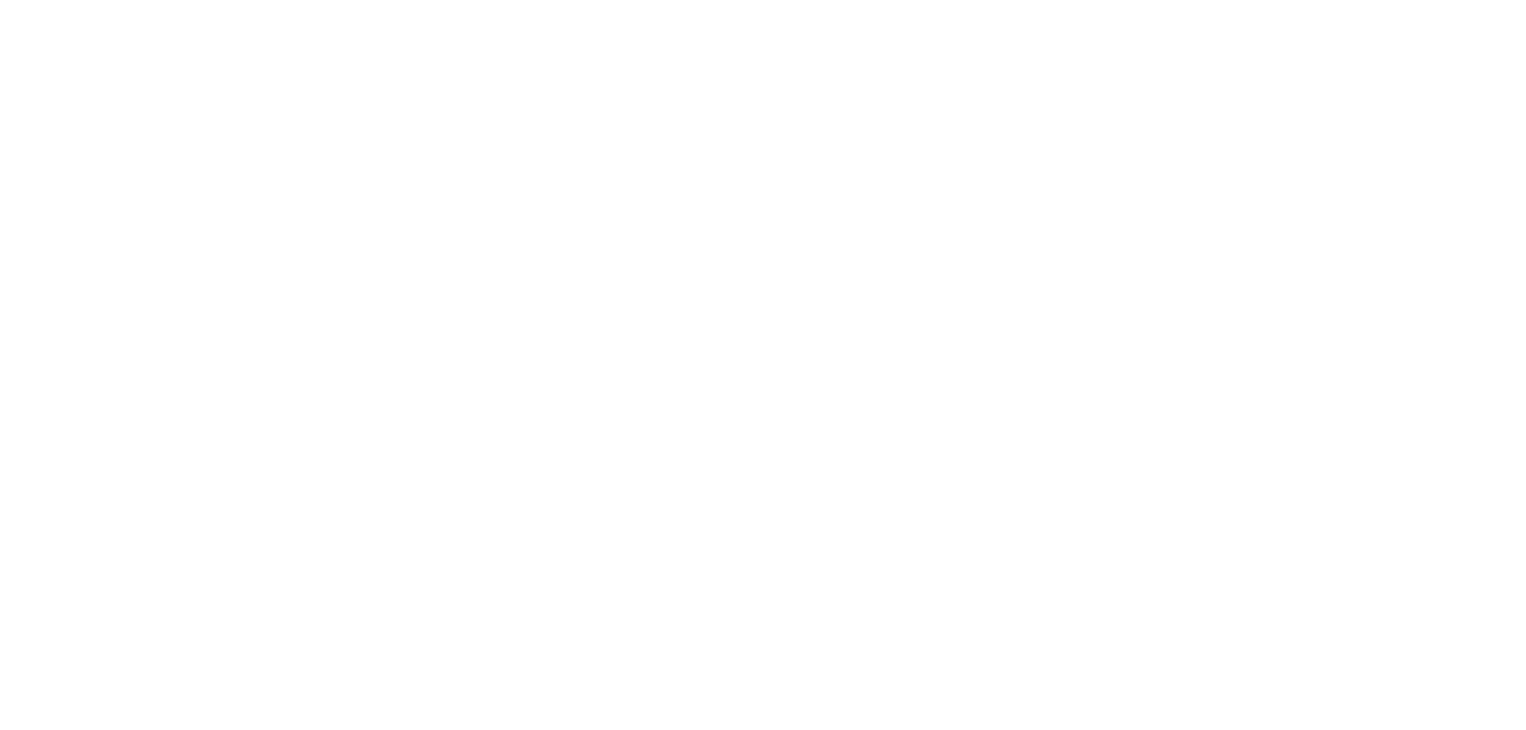 scroll, scrollTop: 0, scrollLeft: 0, axis: both 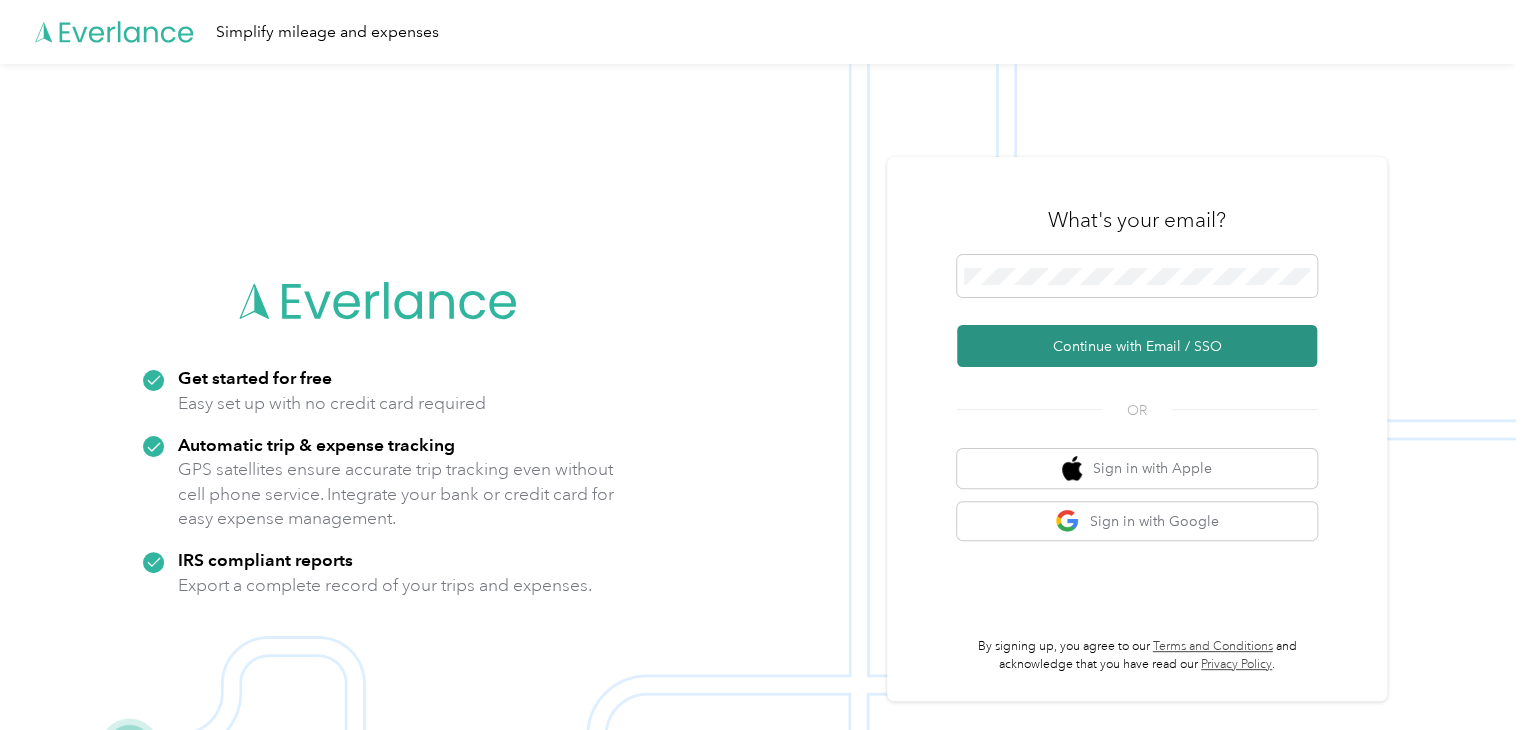 click on "Continue with Email / SSO" at bounding box center (1137, 346) 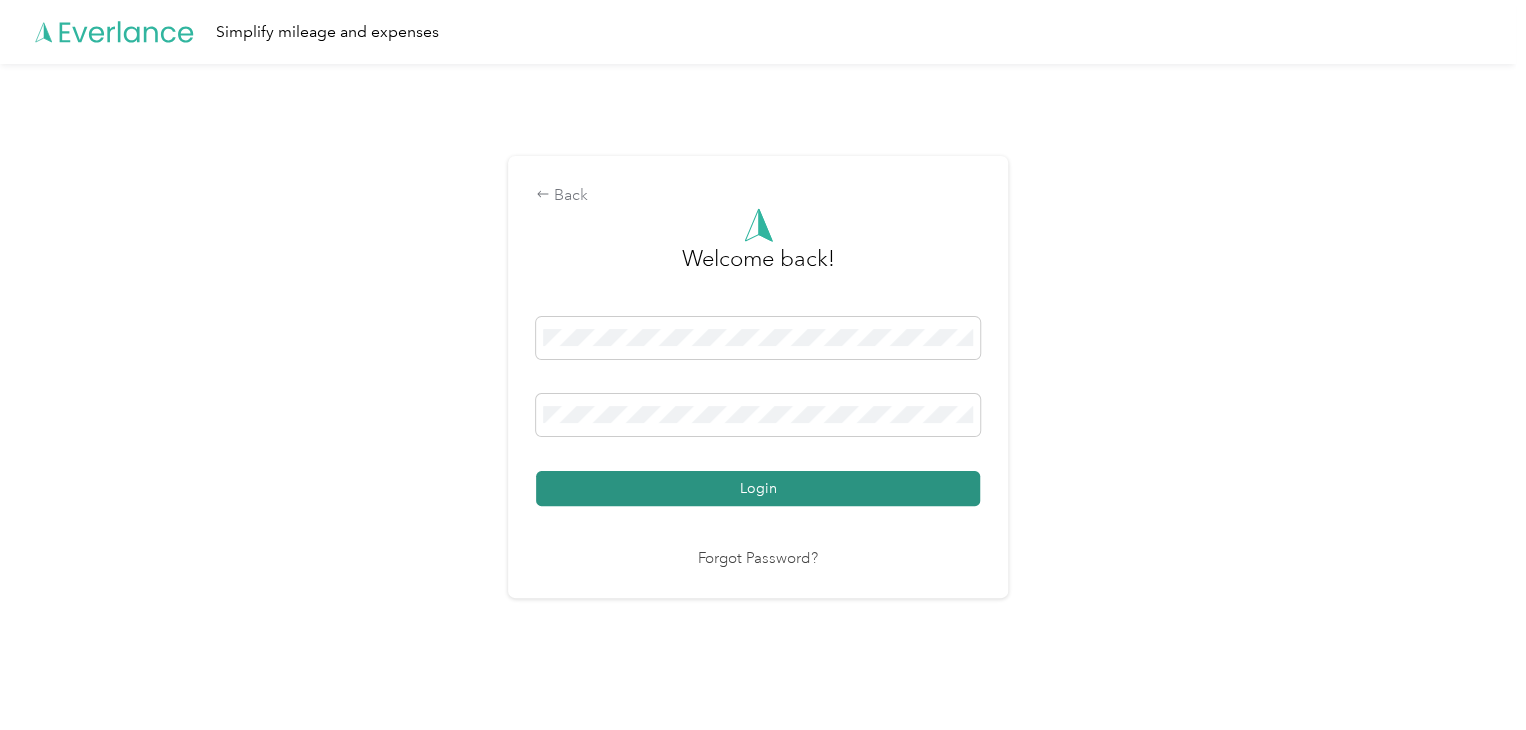 click on "Login" at bounding box center [758, 488] 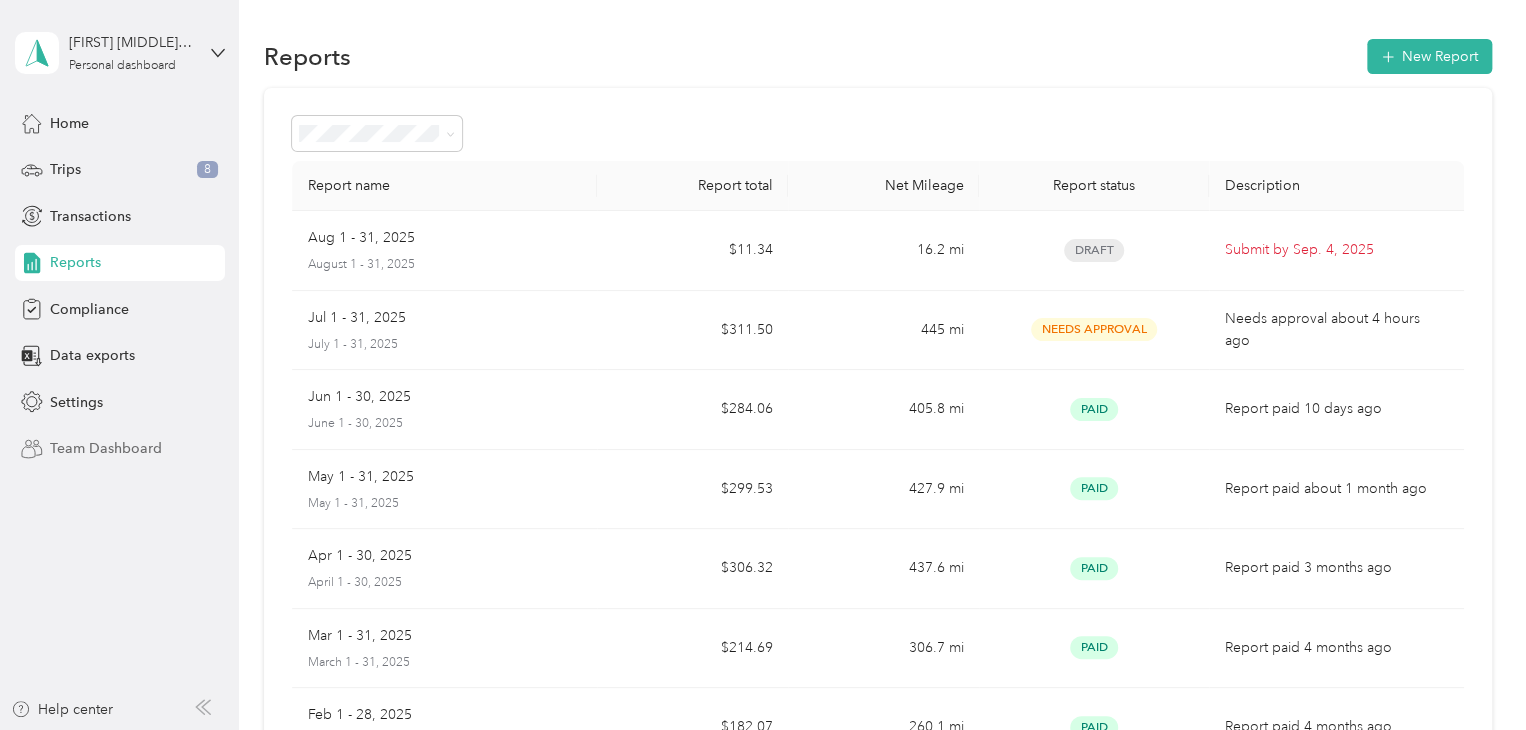click on "Team Dashboard" at bounding box center [106, 448] 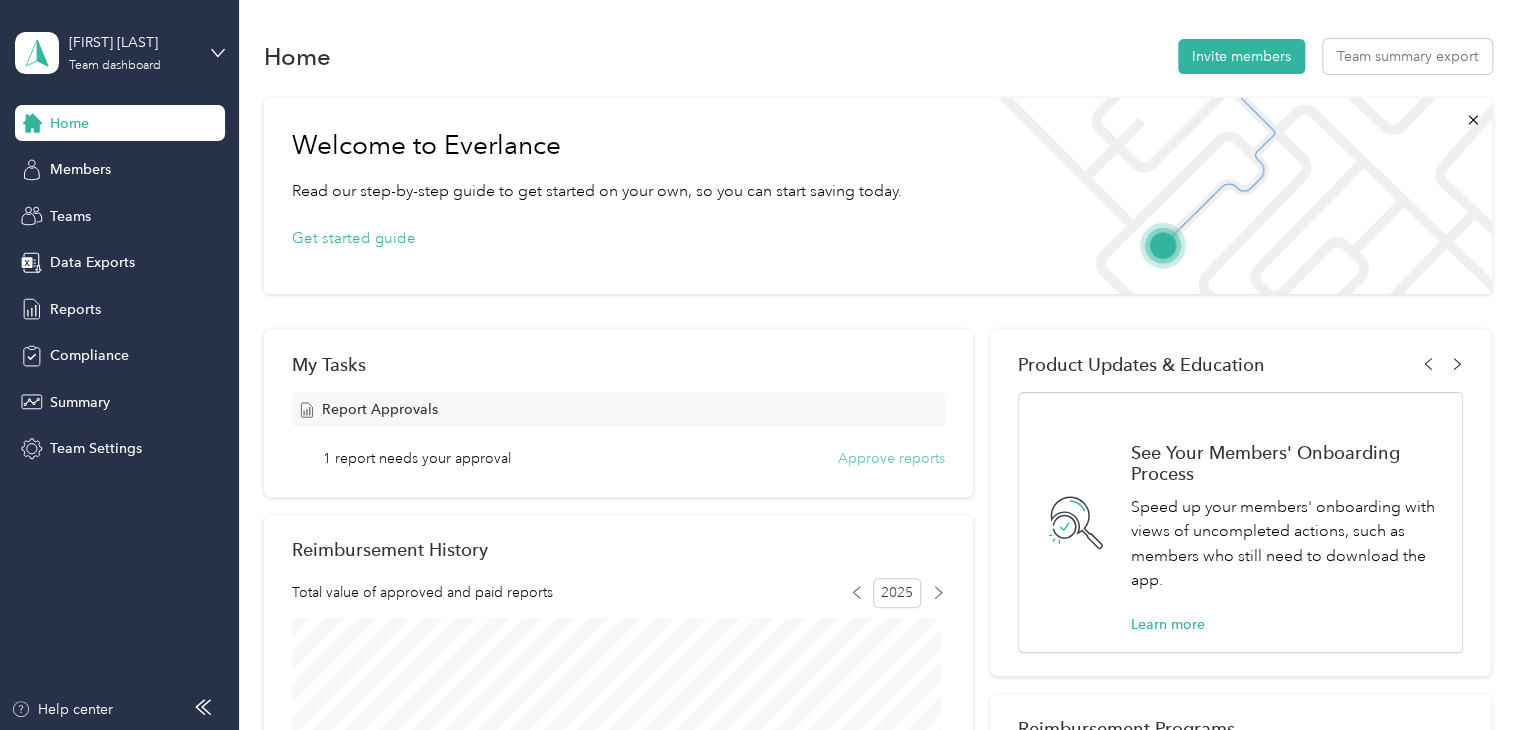 click on "Approve reports" at bounding box center (891, 458) 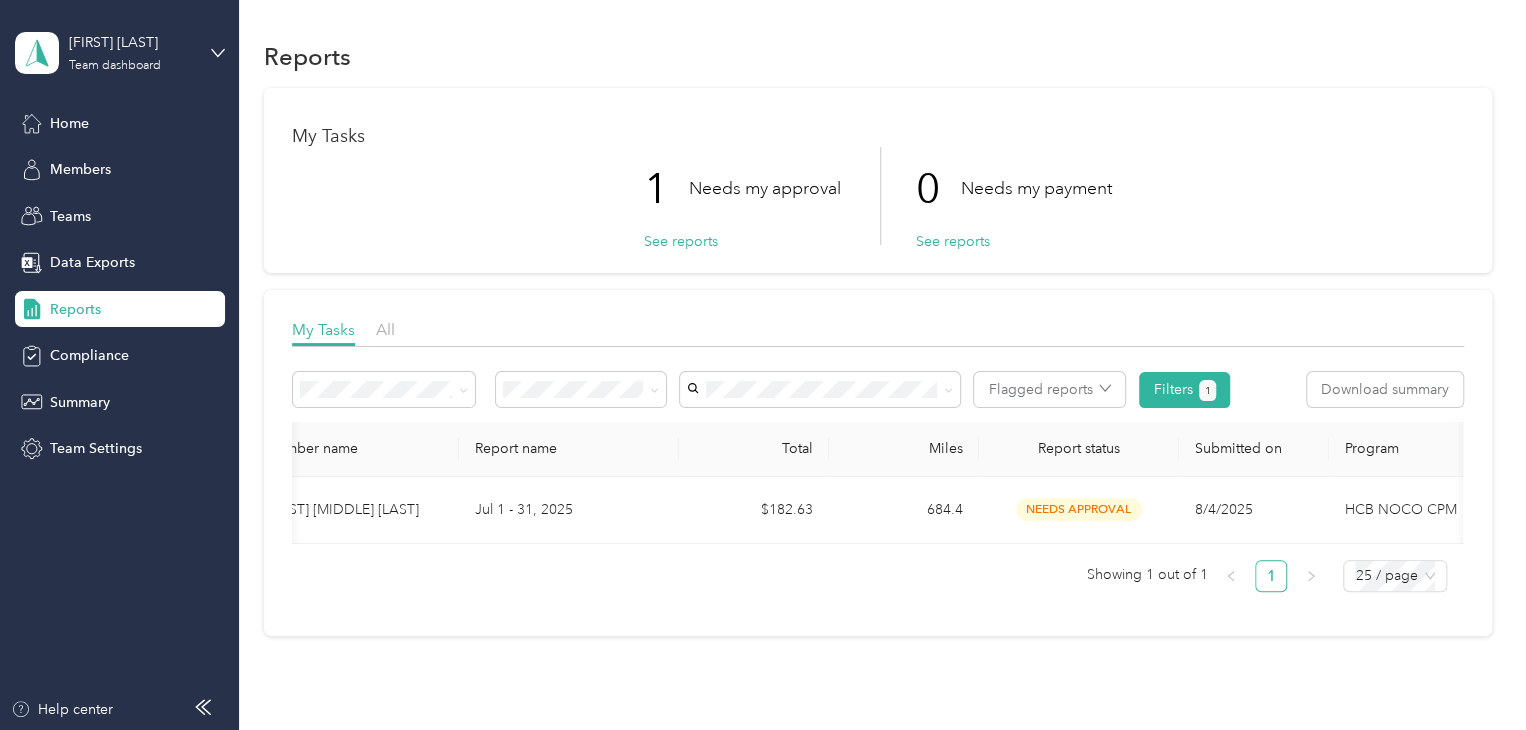 scroll, scrollTop: 0, scrollLeft: 0, axis: both 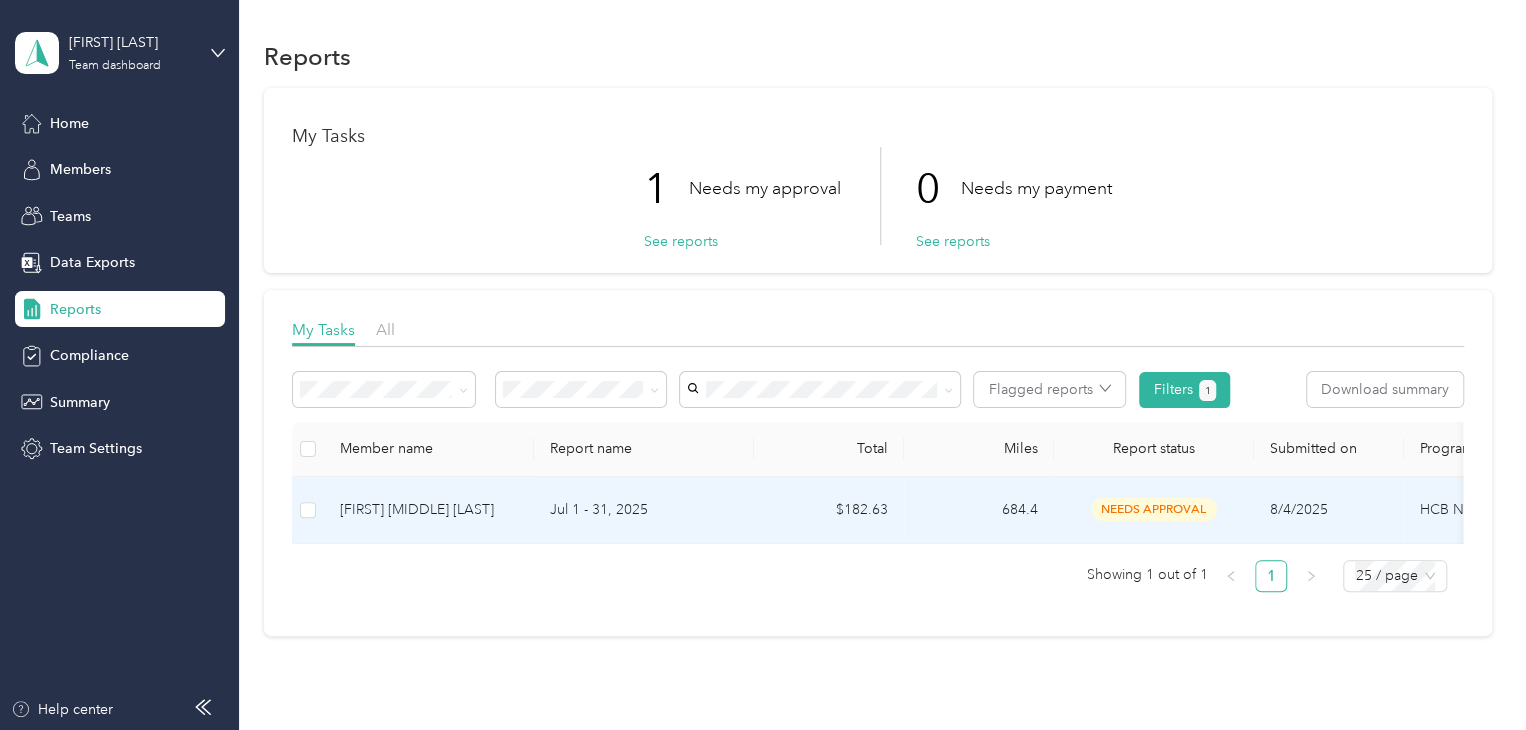 click on "Jul 1 - 31, 2025" at bounding box center (644, 510) 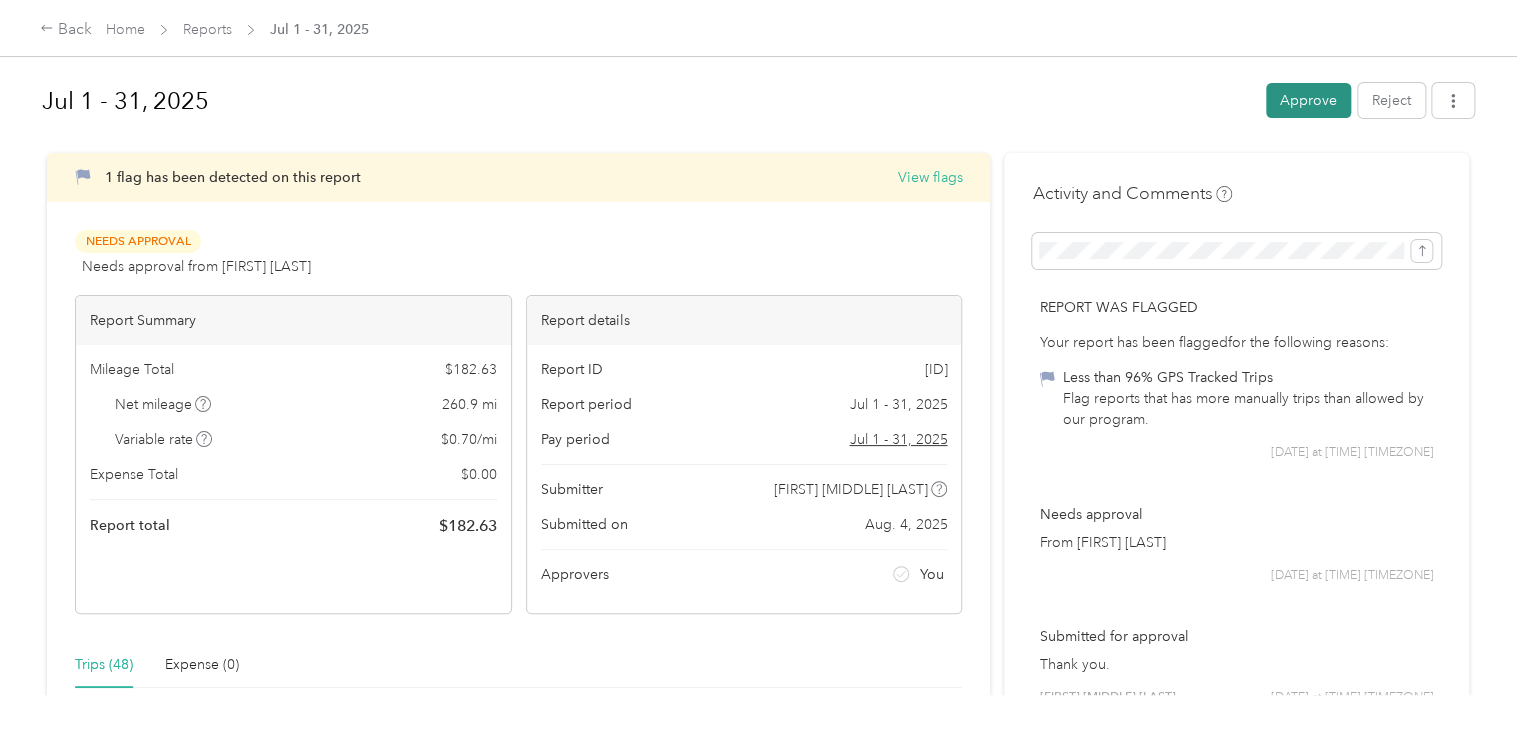 click on "Approve" at bounding box center (1308, 100) 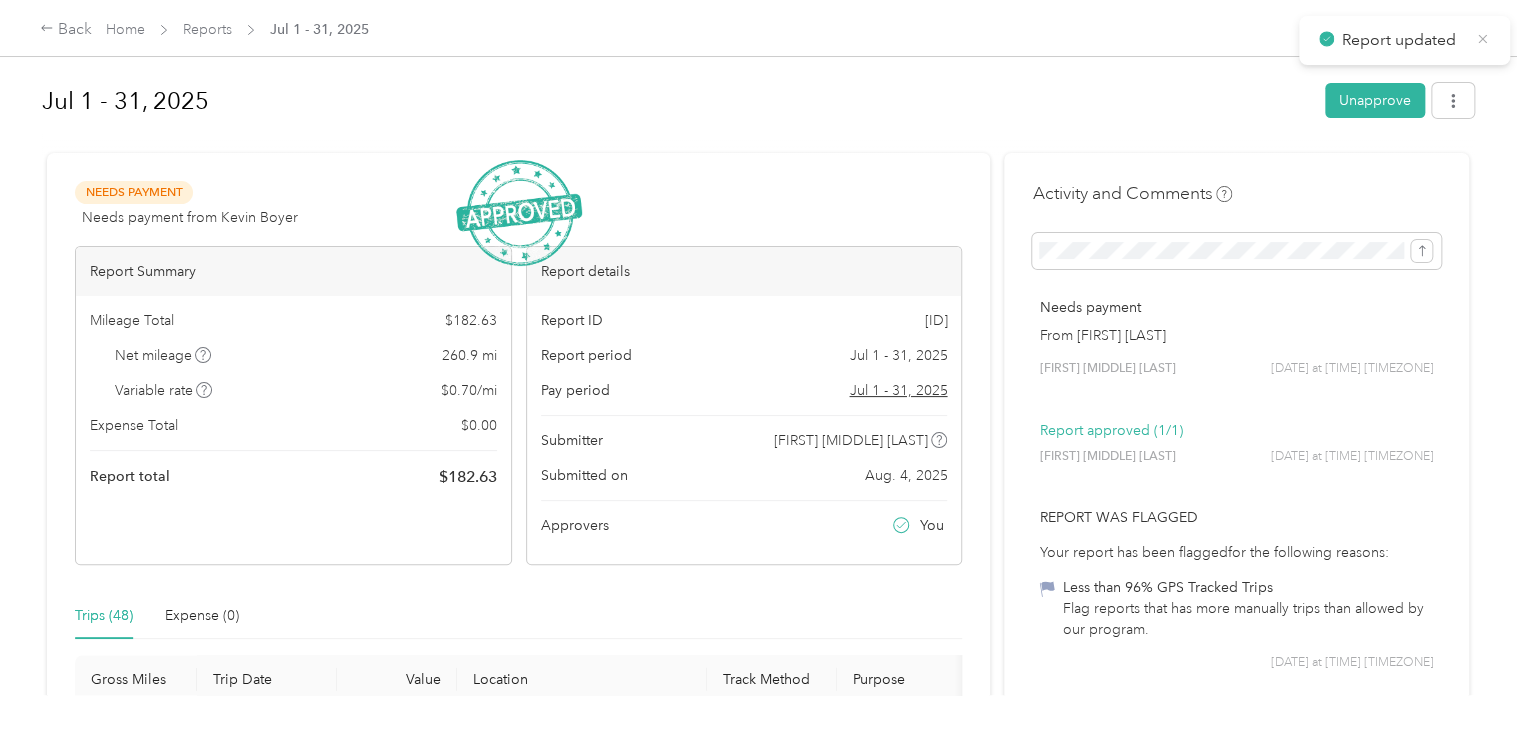 click 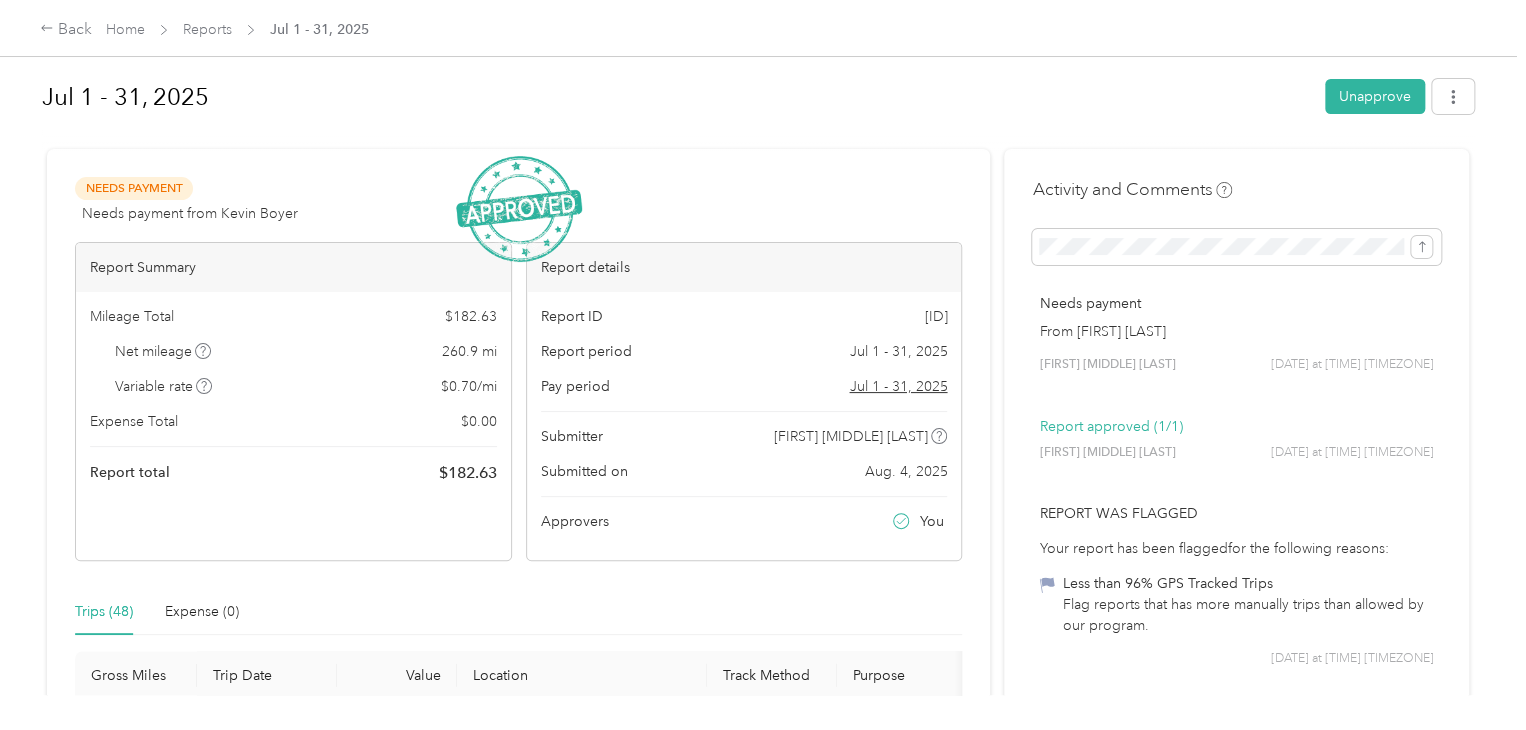 scroll, scrollTop: 0, scrollLeft: 0, axis: both 